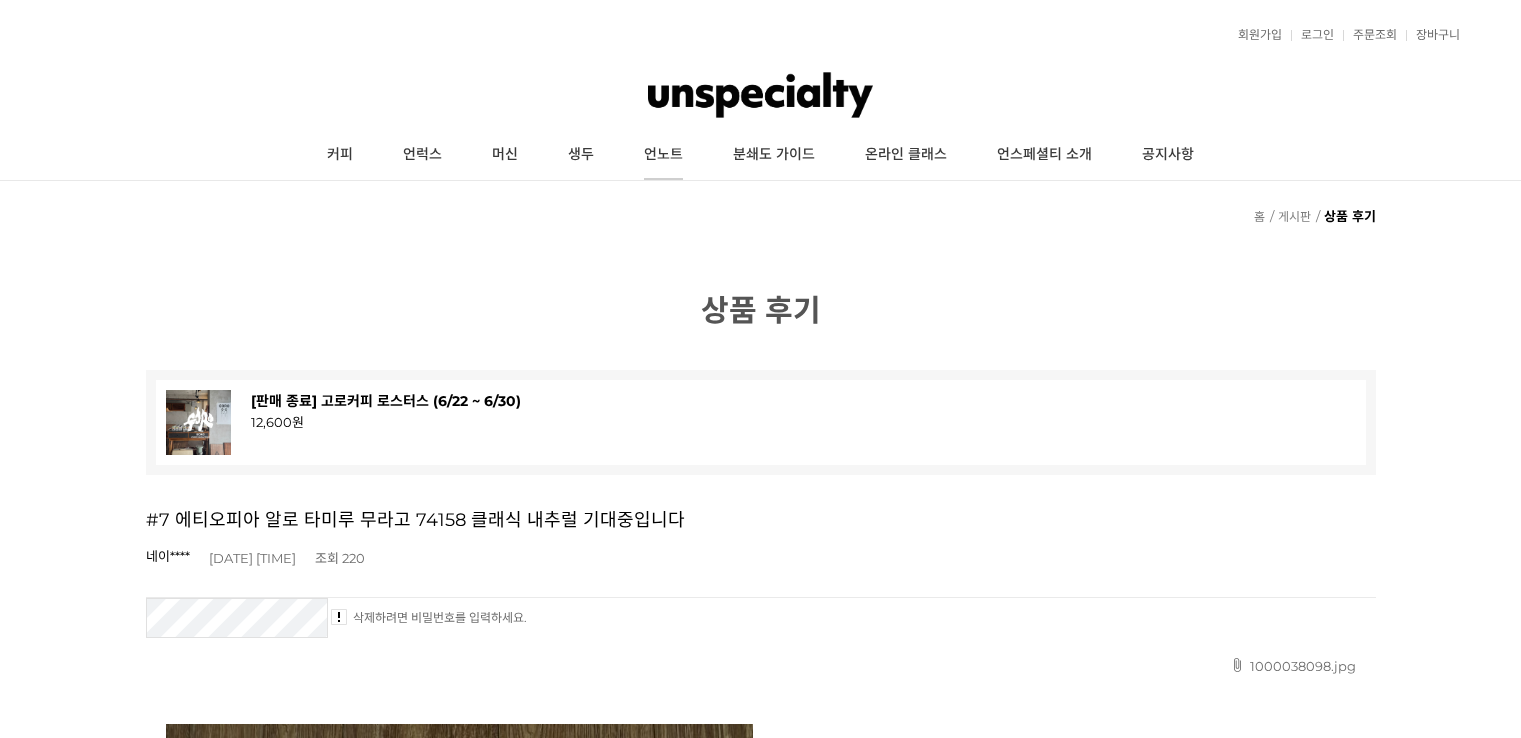 scroll, scrollTop: 0, scrollLeft: 0, axis: both 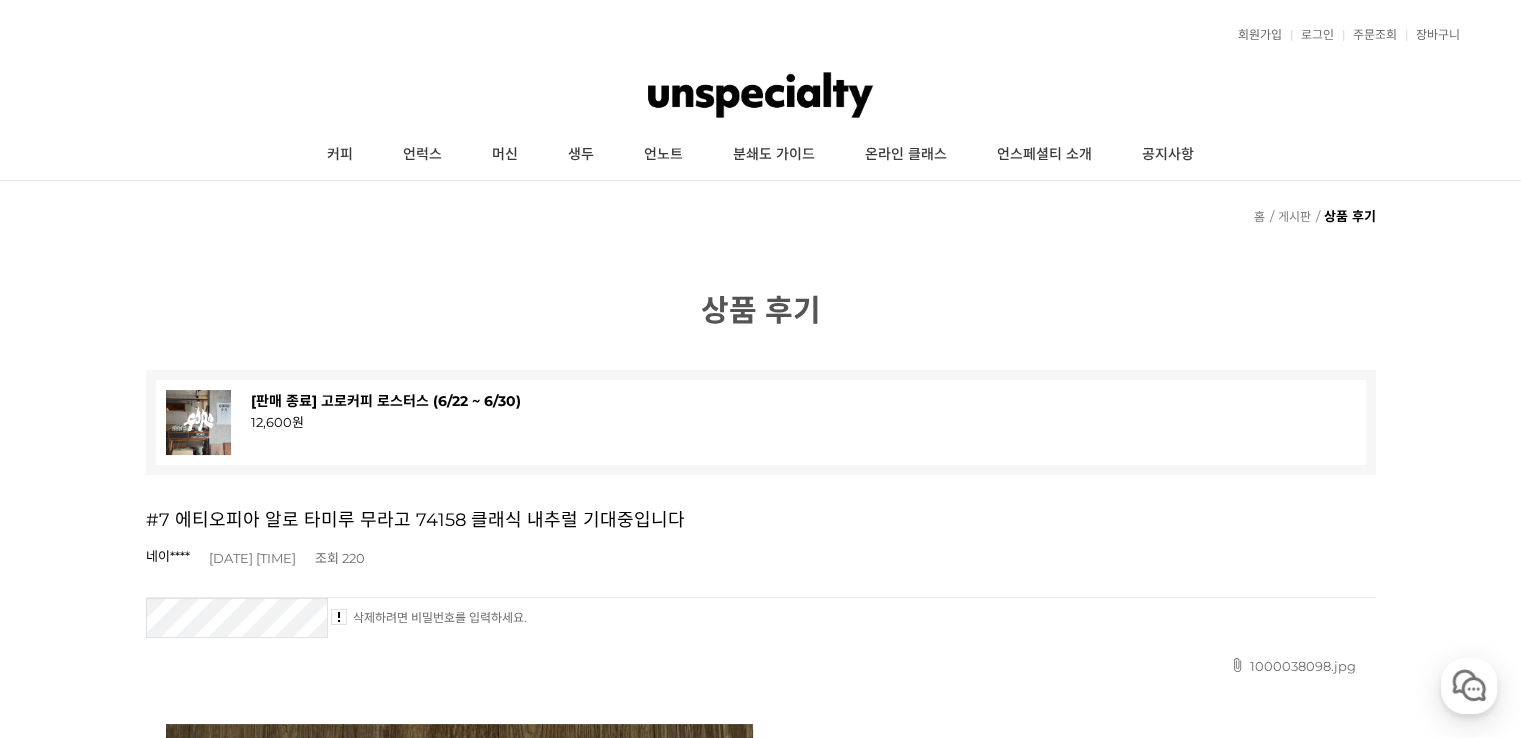 click on "[판매 종료] 고로커피 로스터스 (6/22 ~ 6/30)" at bounding box center (386, 401) 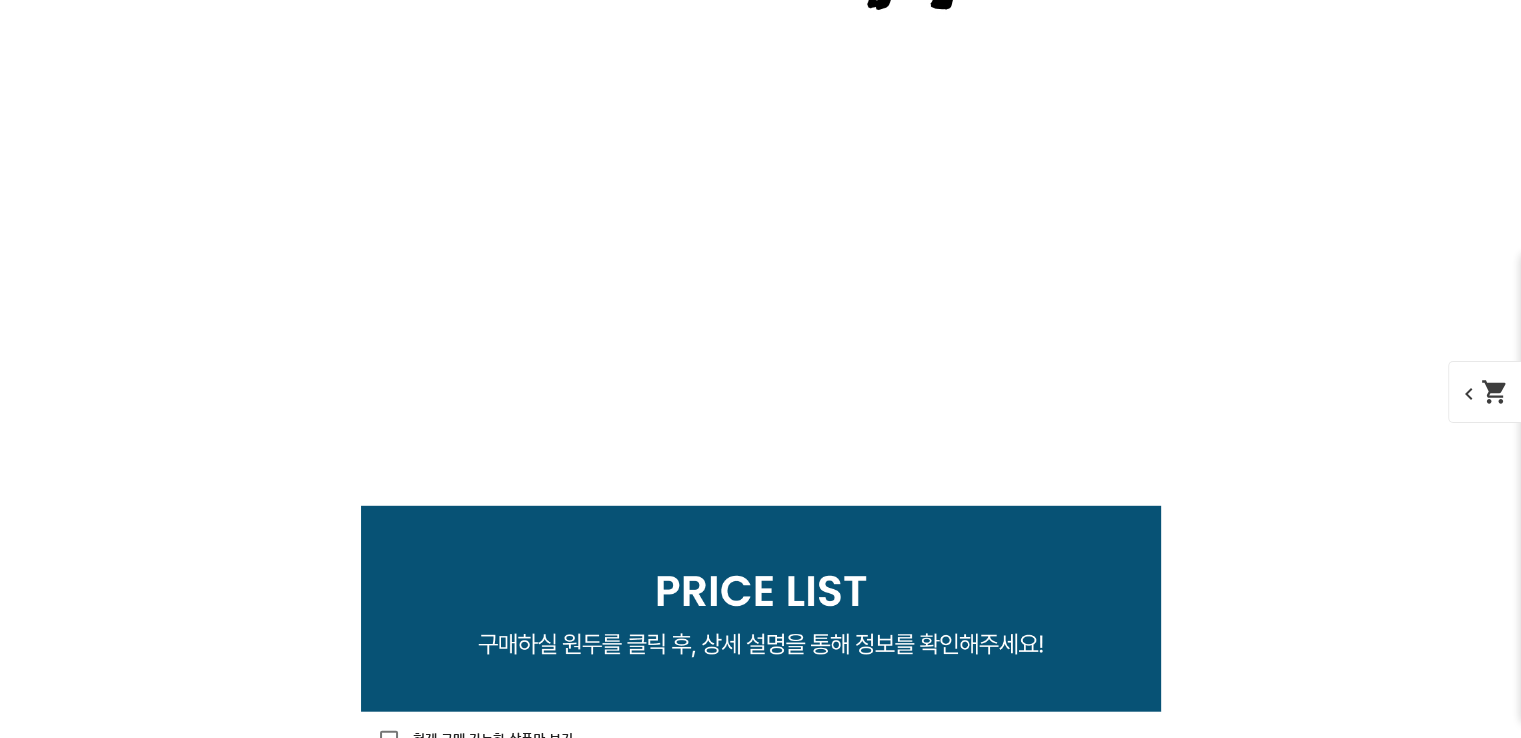 scroll, scrollTop: 0, scrollLeft: 0, axis: both 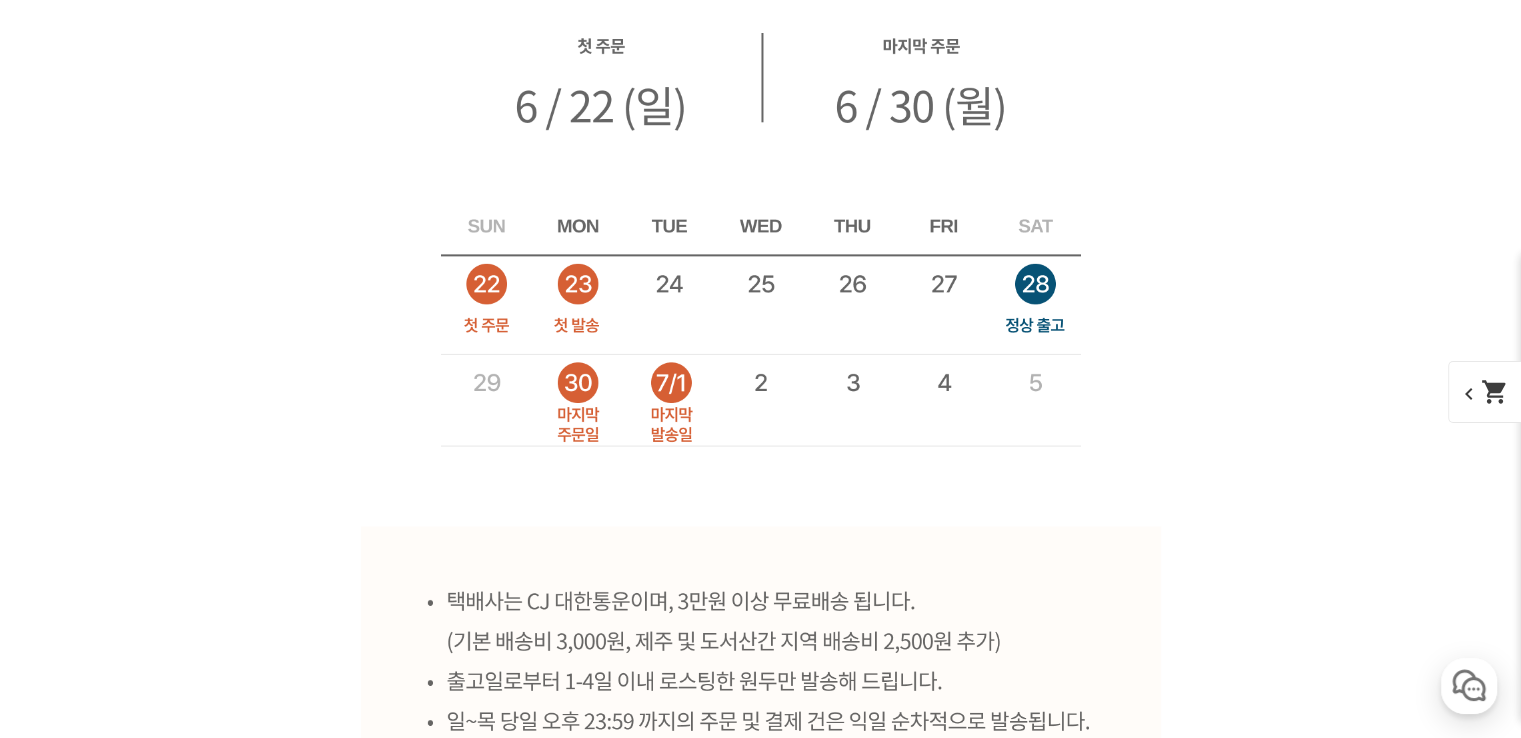 click on "SOLD OUT" at bounding box center (761, -757) 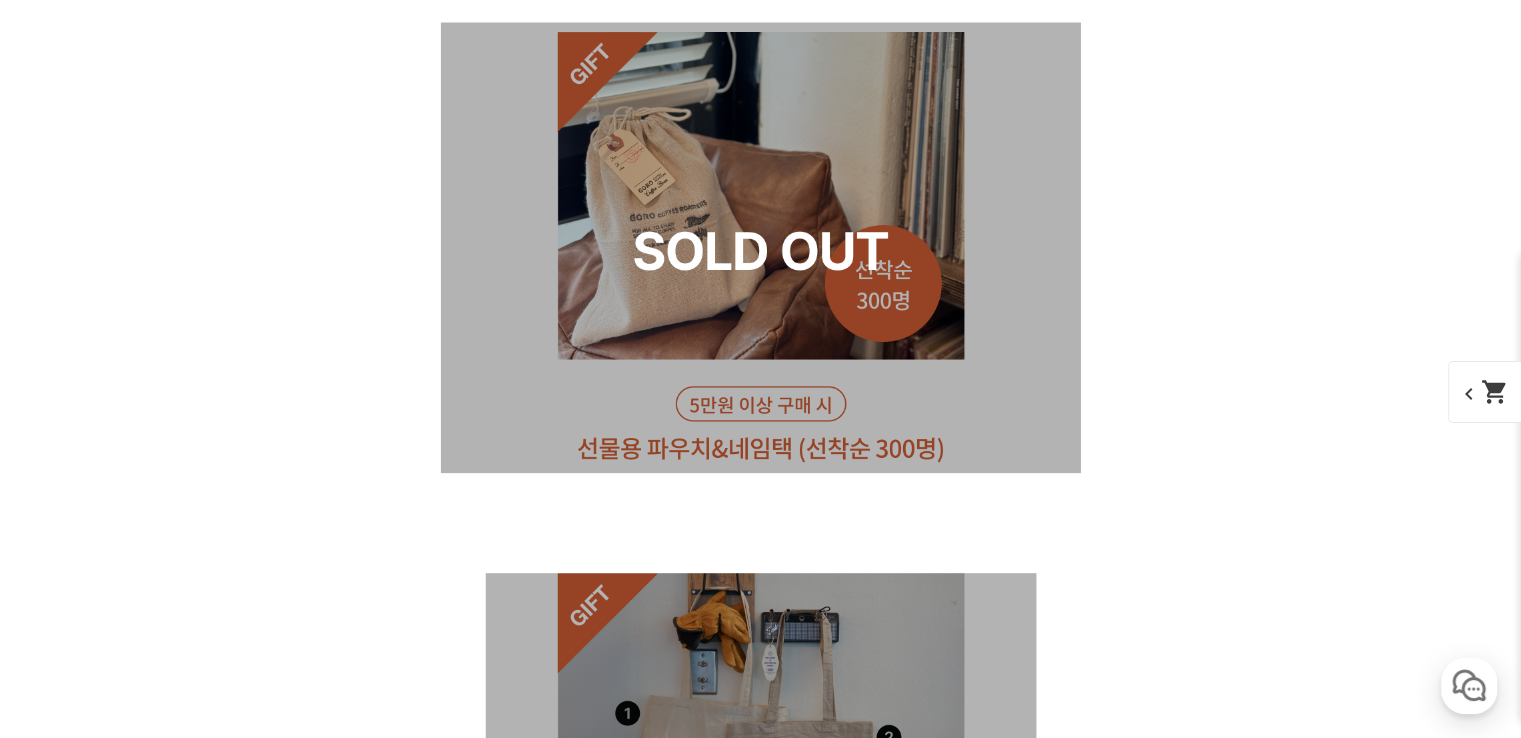 scroll, scrollTop: 10612, scrollLeft: 0, axis: vertical 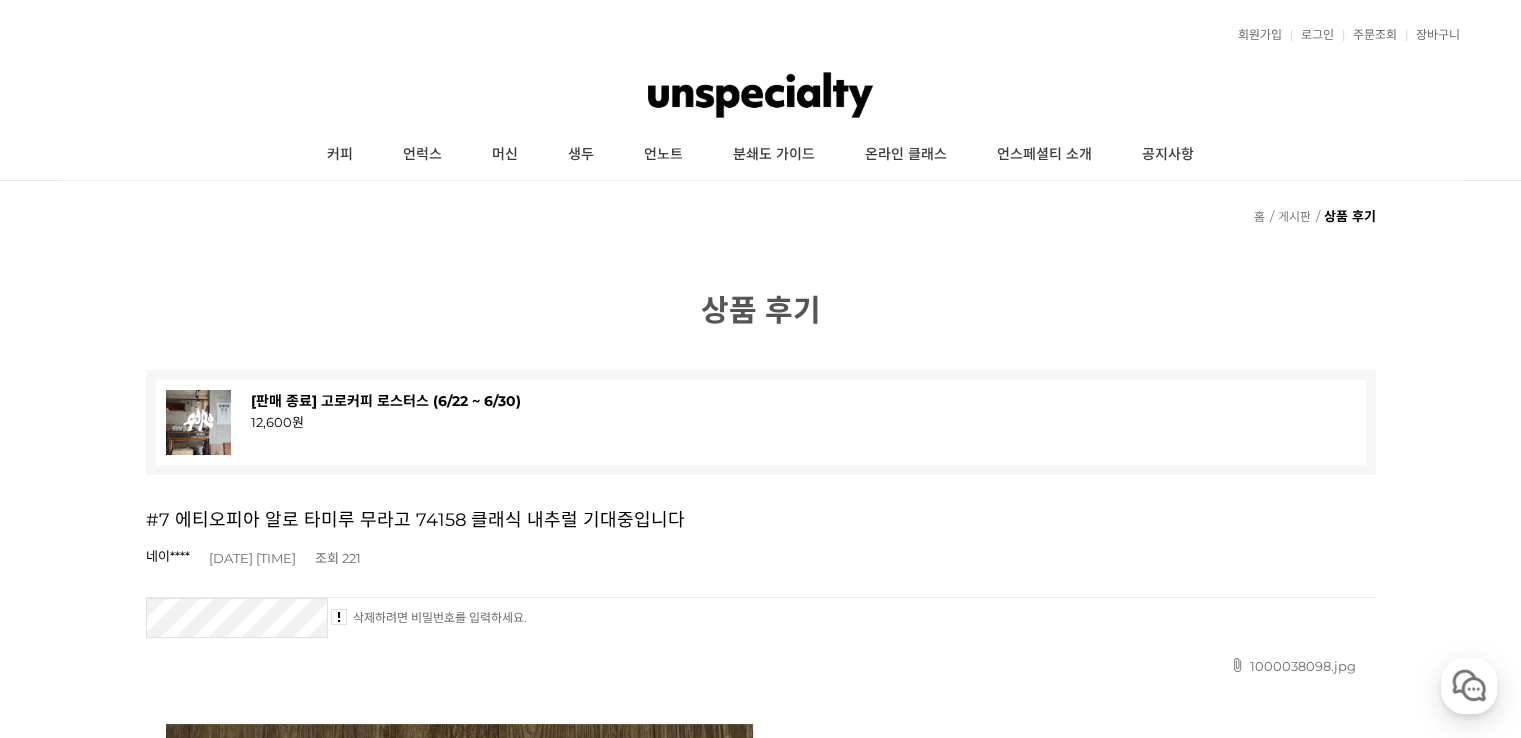 click on "[판매 종료] 고로커피 로스터스 (6/22 ~ 6/30)" at bounding box center [386, 401] 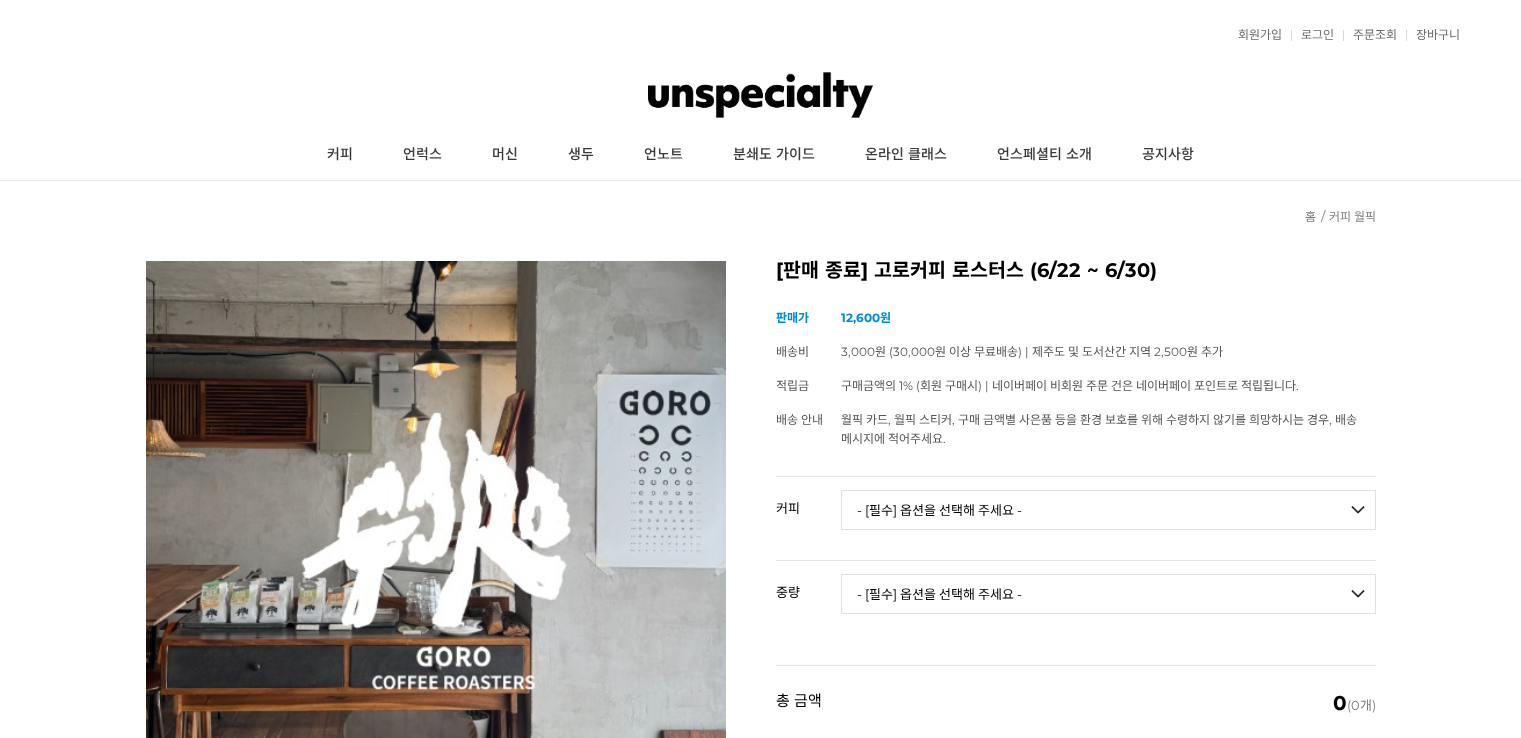 scroll, scrollTop: 0, scrollLeft: 0, axis: both 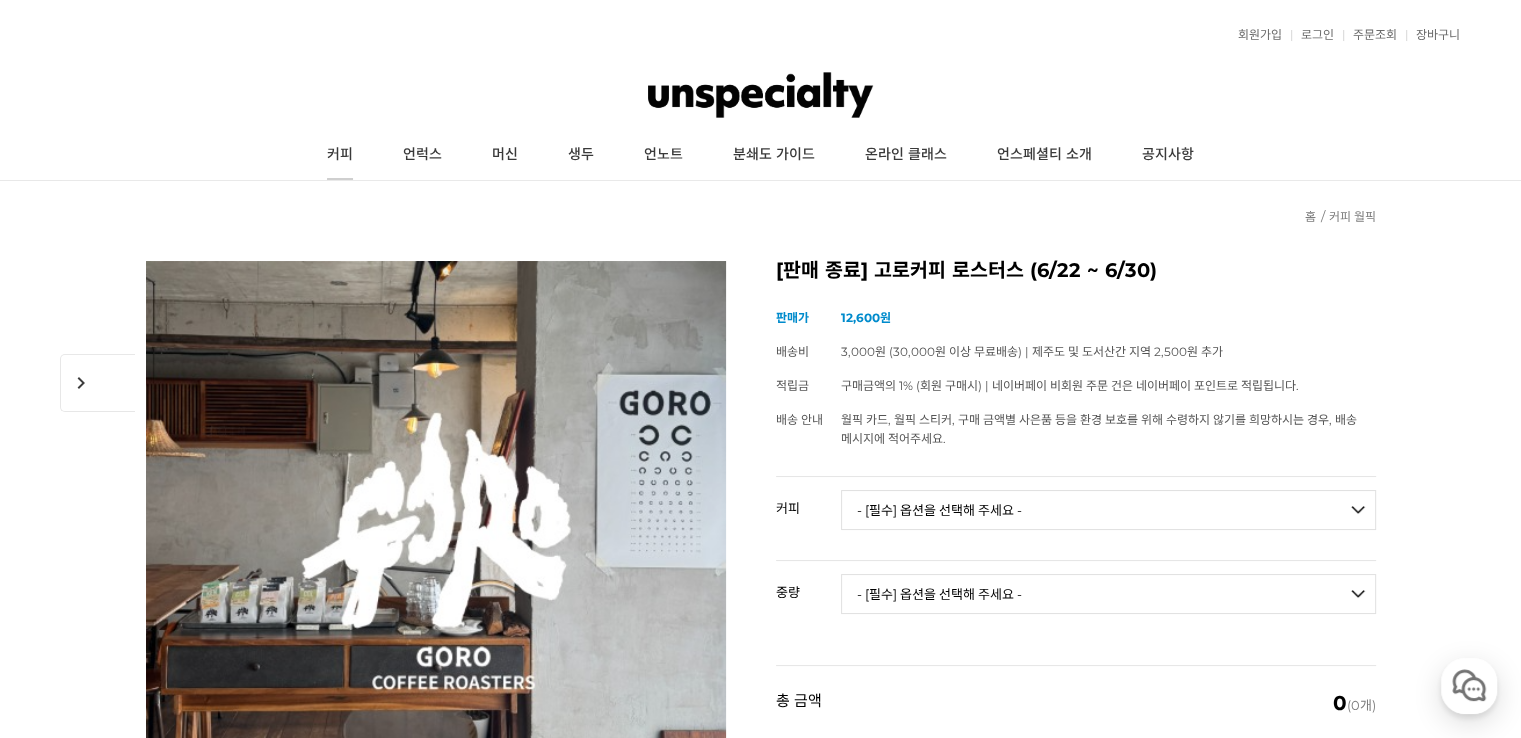click on "커피" at bounding box center (340, 155) 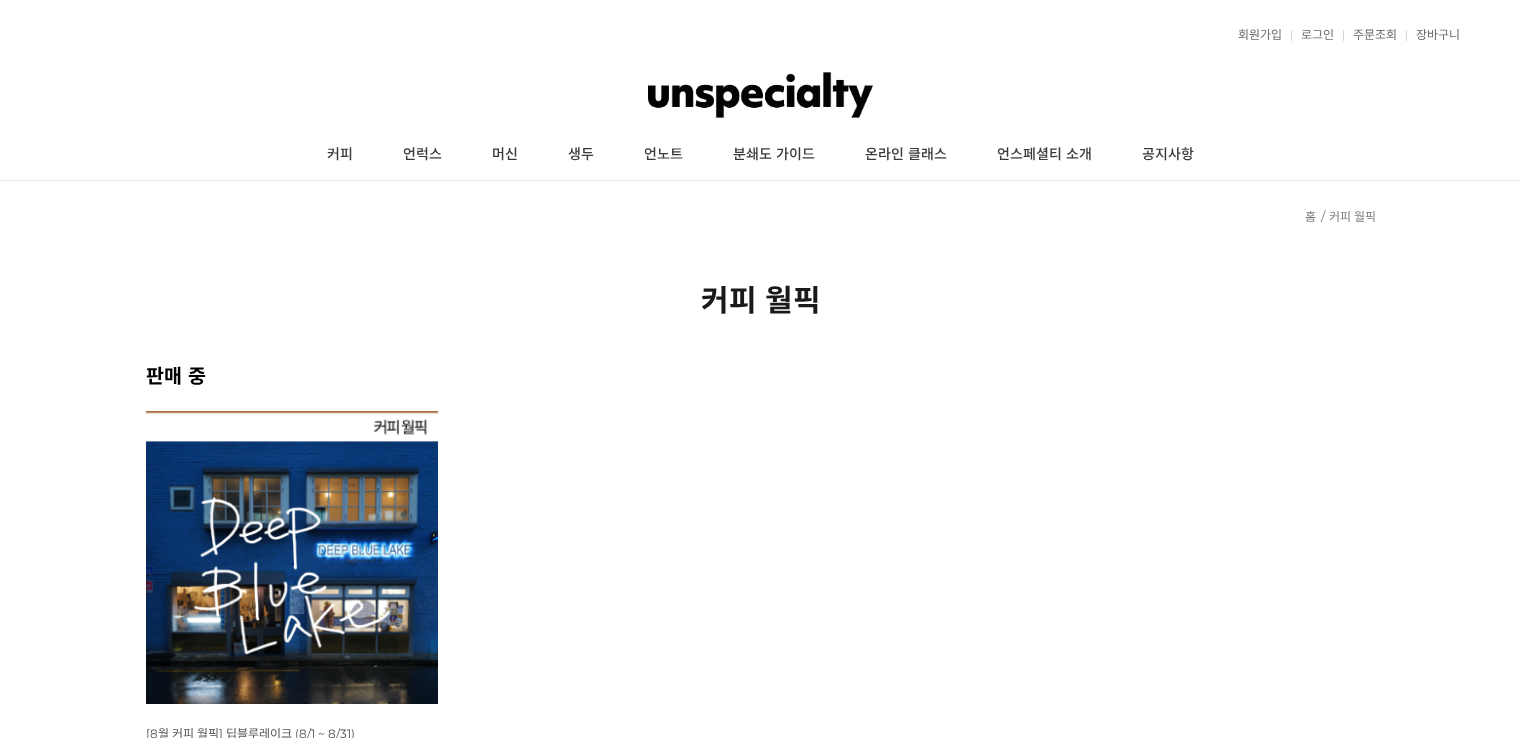 scroll, scrollTop: 0, scrollLeft: 0, axis: both 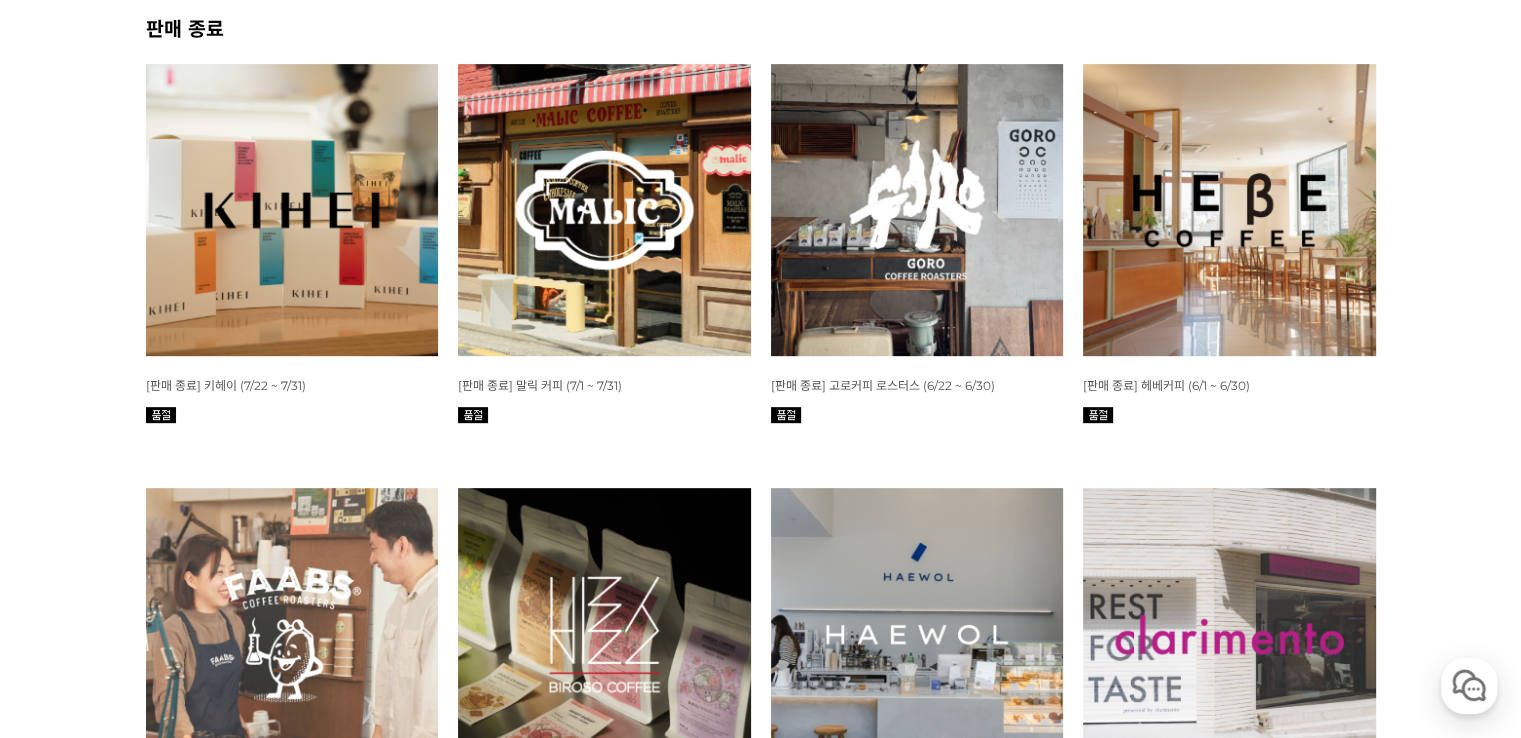 click at bounding box center (917, 210) 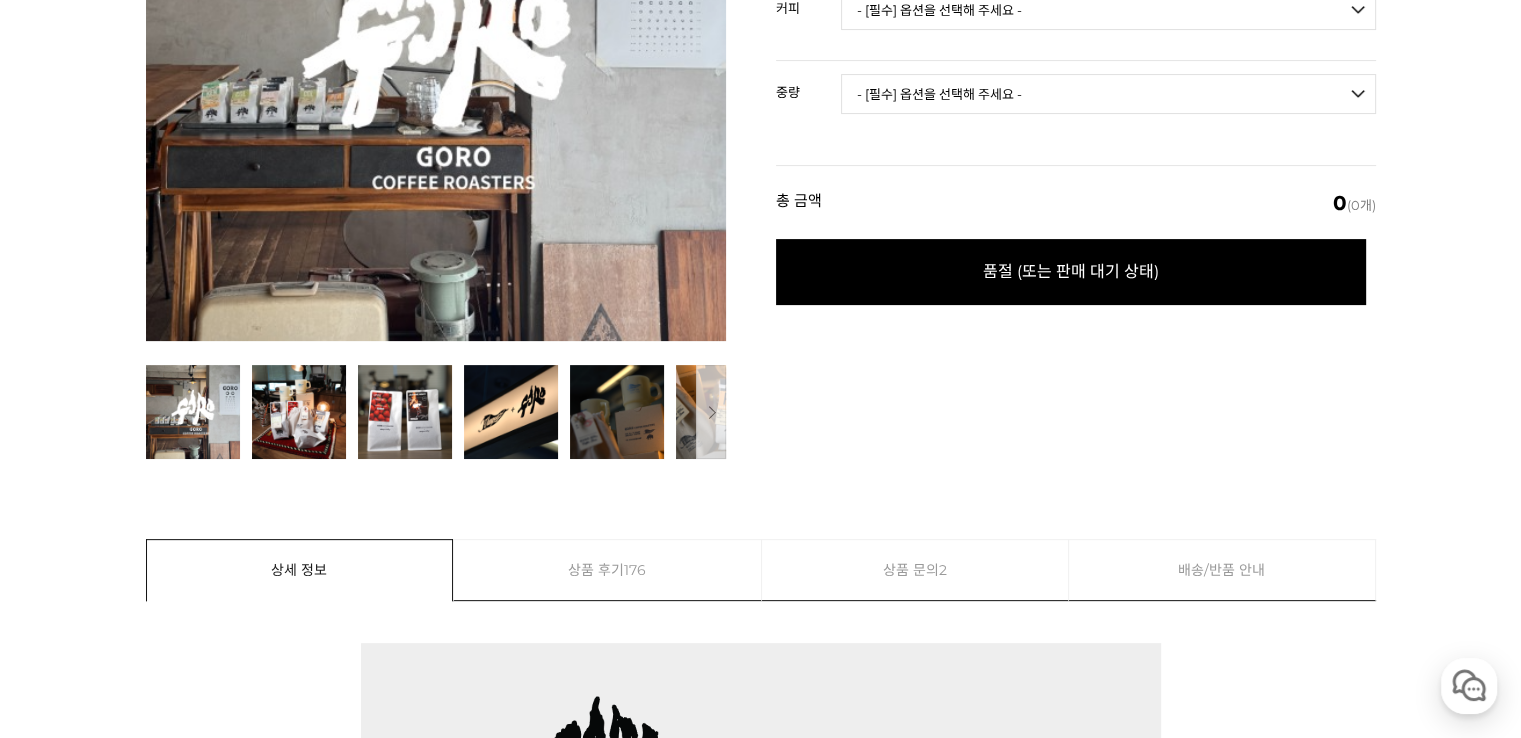 scroll, scrollTop: 1000, scrollLeft: 0, axis: vertical 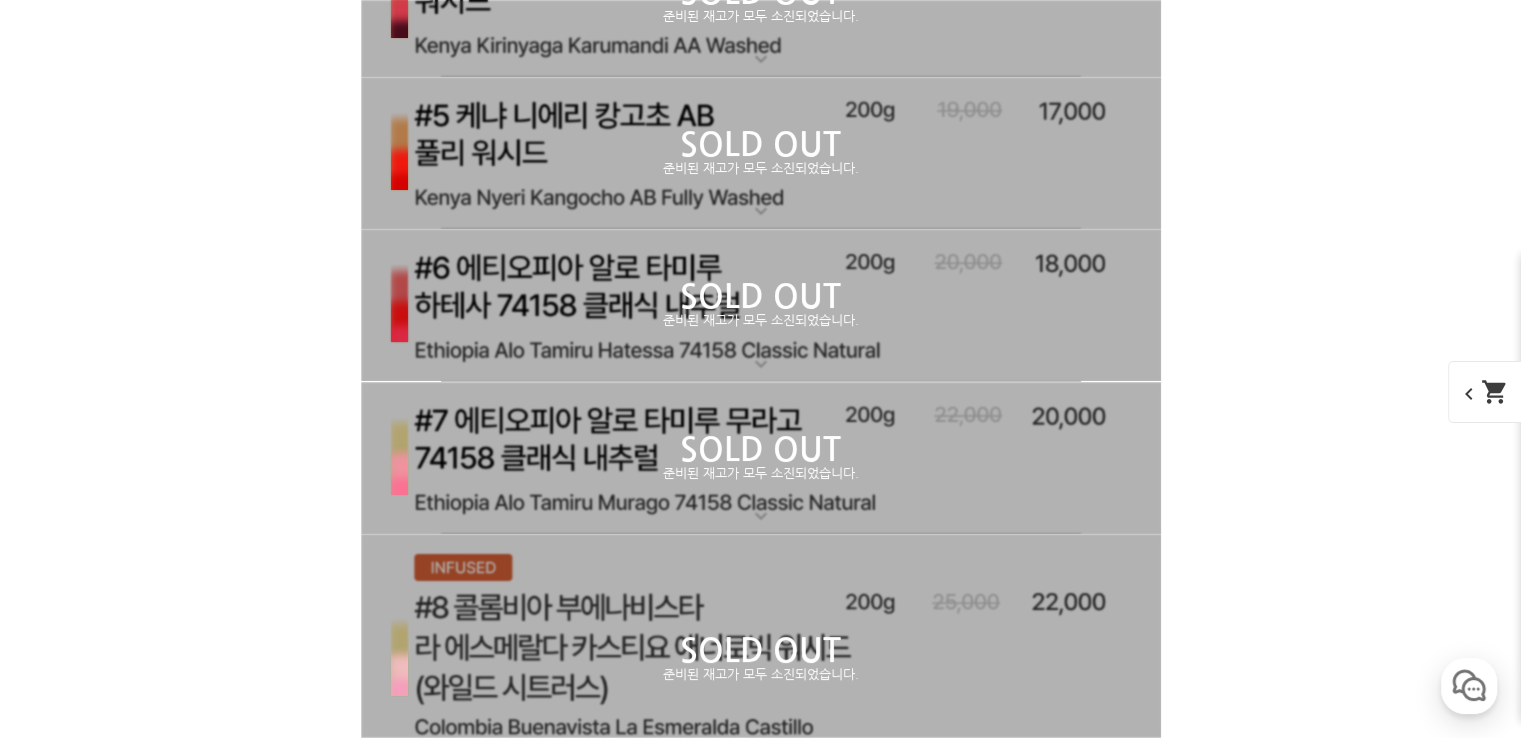 click on "SOLD OUT" at bounding box center (761, 297) 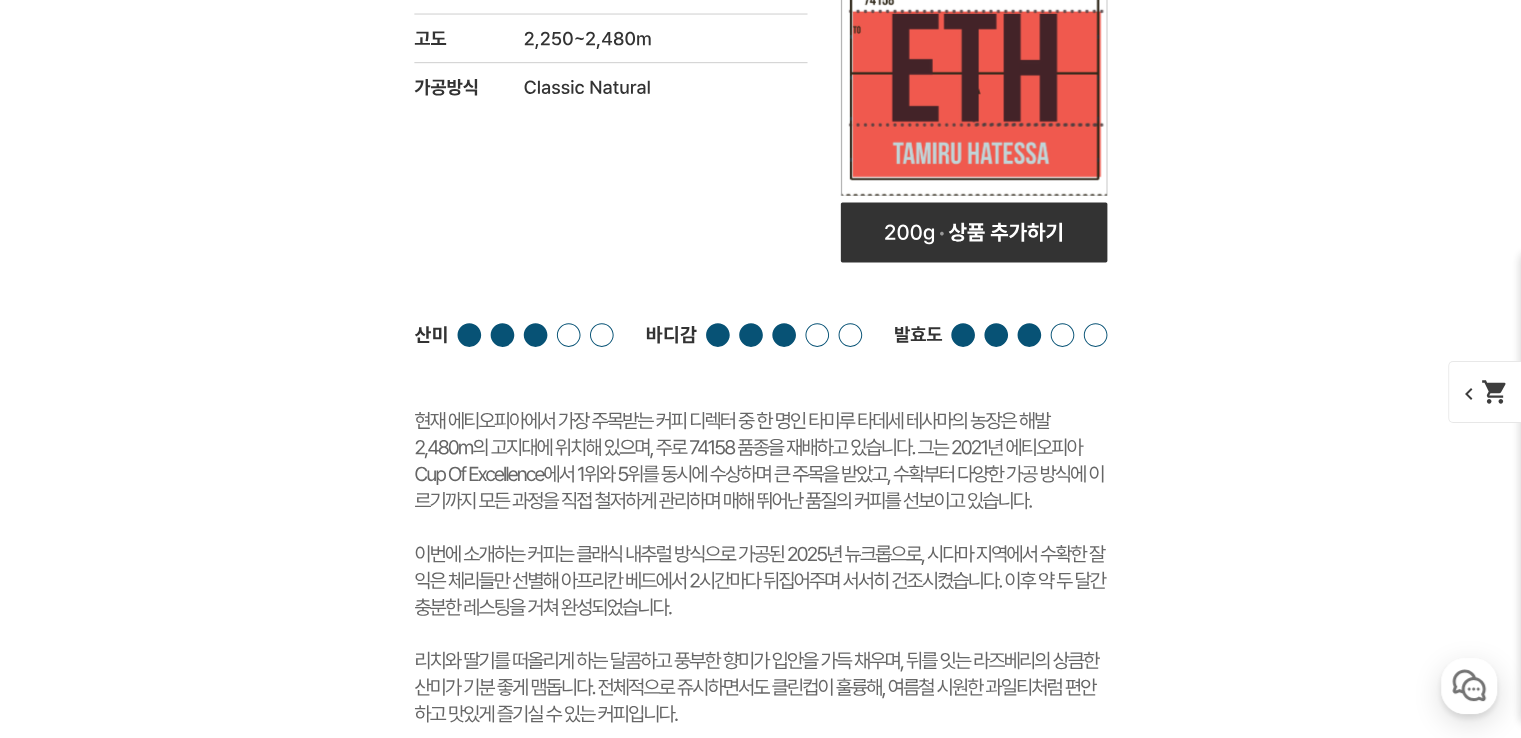 scroll, scrollTop: 8800, scrollLeft: 0, axis: vertical 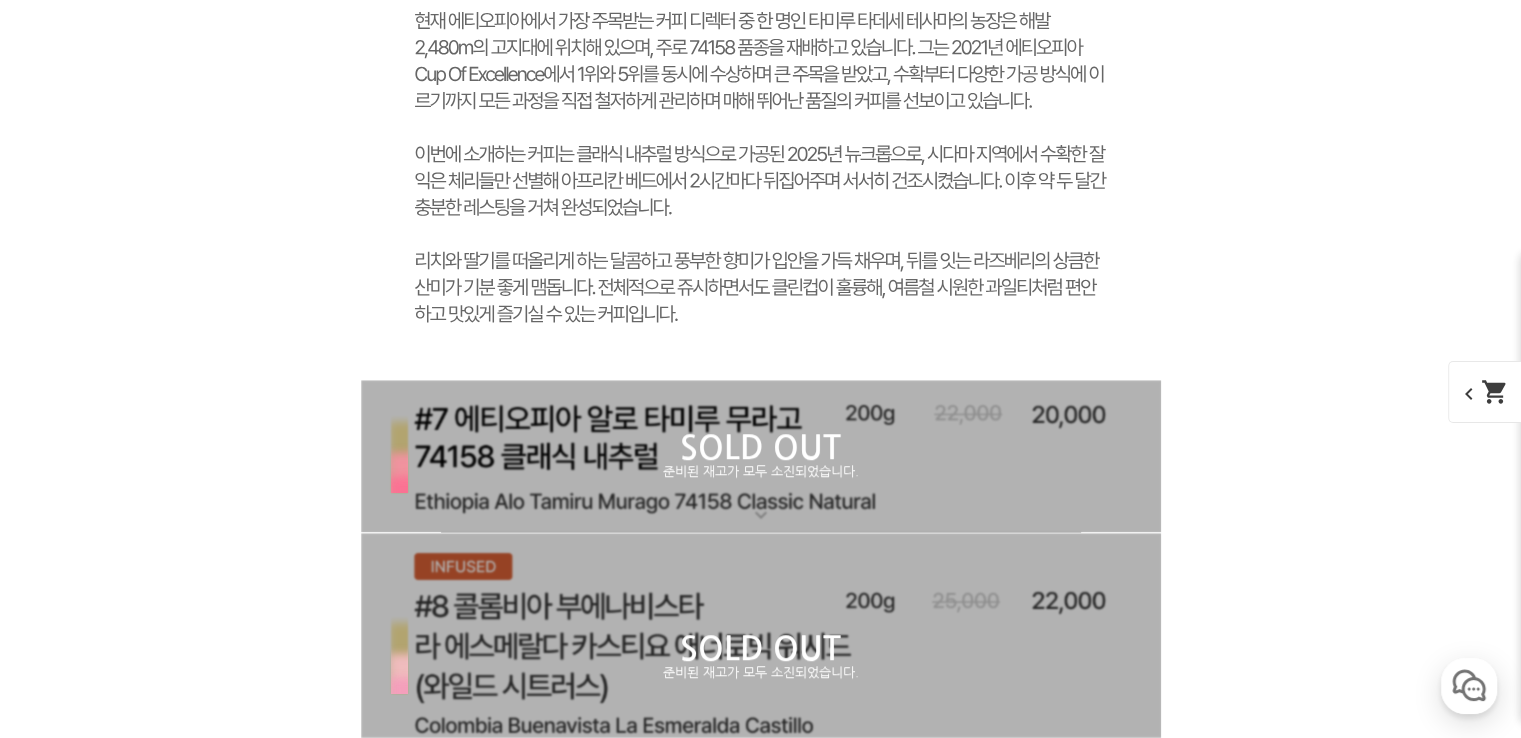 click on "SOLD OUT" at bounding box center [761, 448] 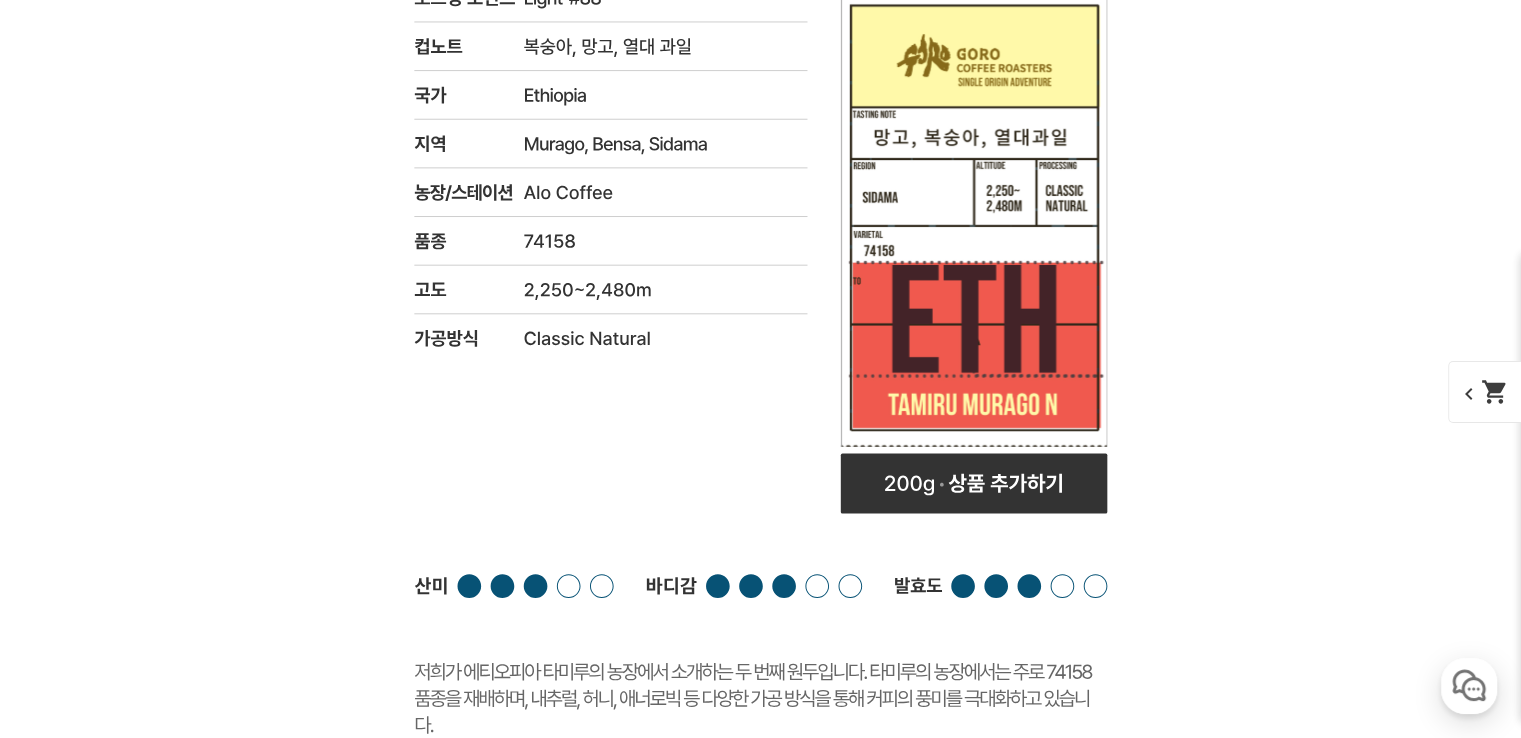 scroll, scrollTop: 9900, scrollLeft: 0, axis: vertical 